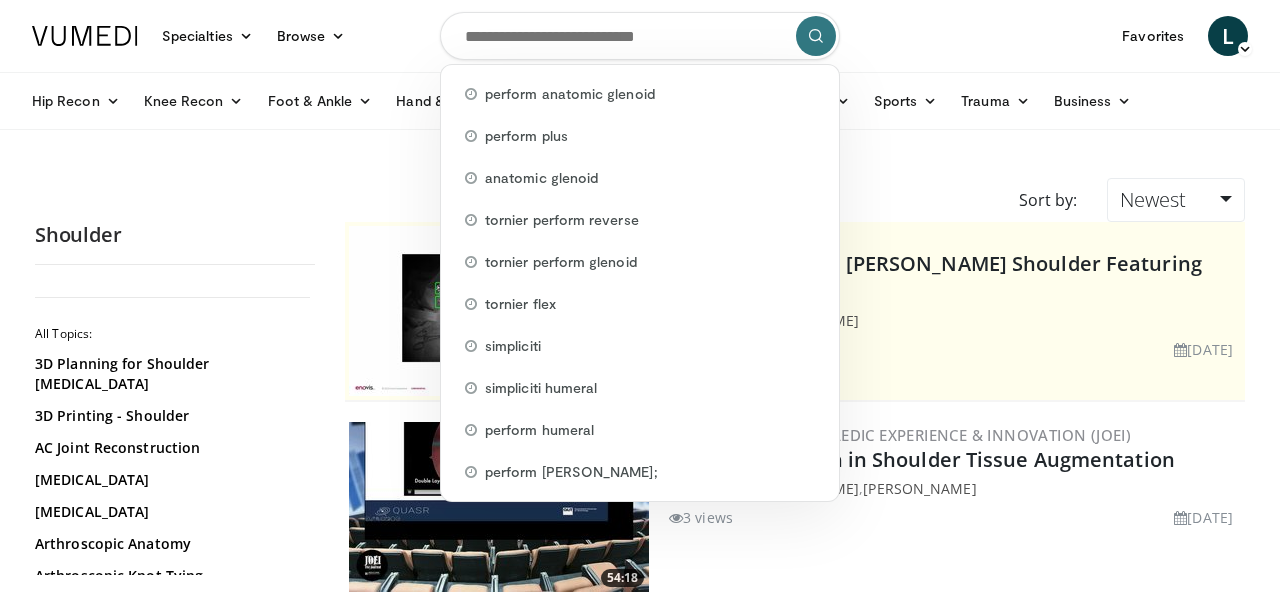 scroll, scrollTop: 0, scrollLeft: 0, axis: both 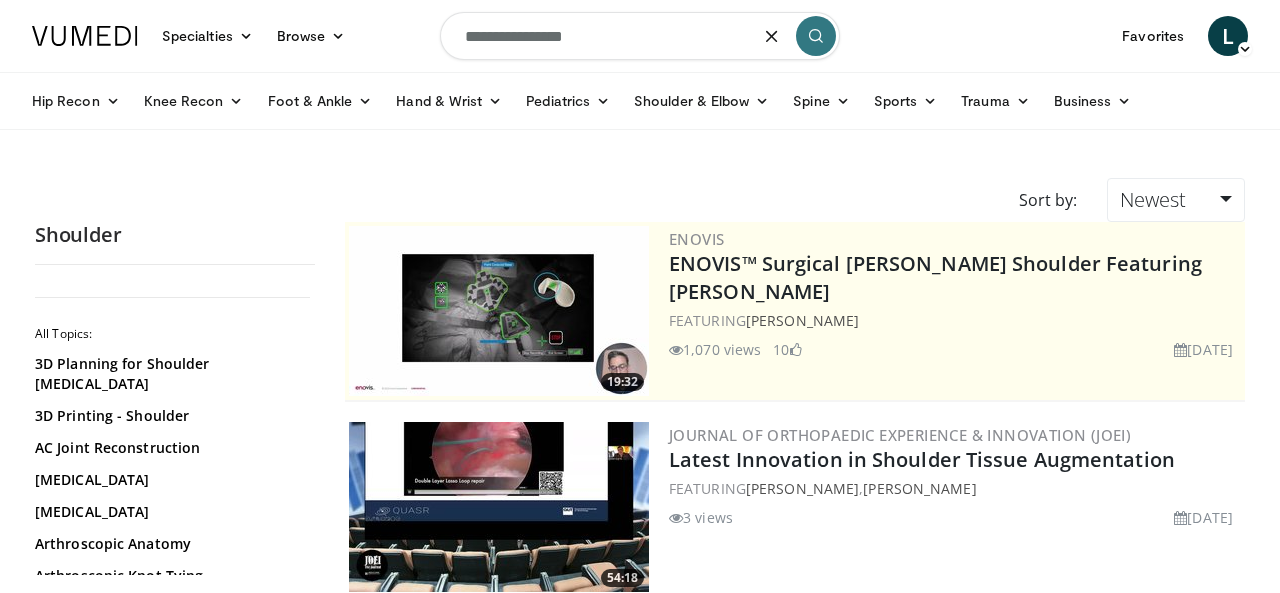 type on "**********" 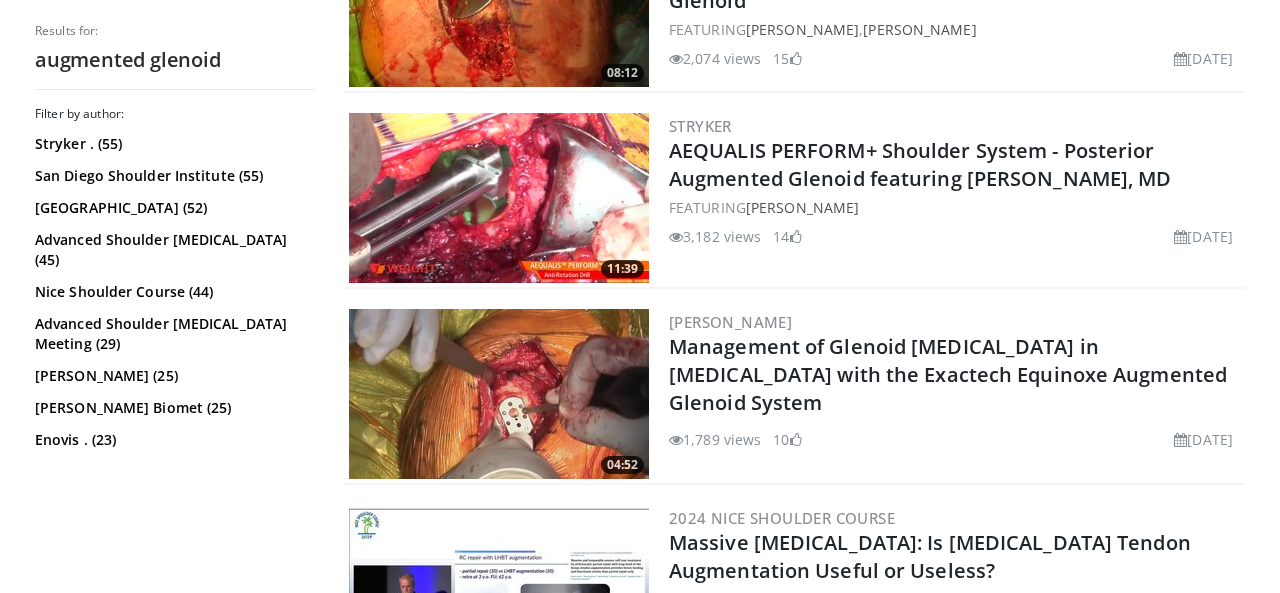scroll, scrollTop: 3052, scrollLeft: 0, axis: vertical 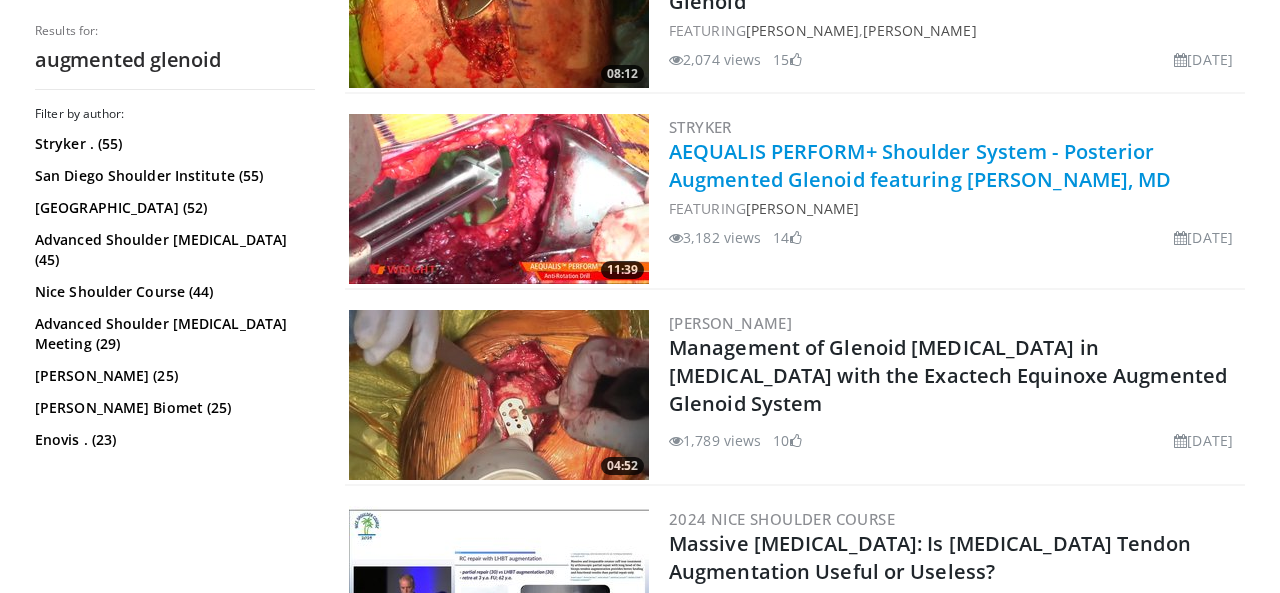click on "AEQUALIS PERFORM+ Shoulder System - Posterior Augmented Glenoid featuring [PERSON_NAME], MD" at bounding box center (920, 165) 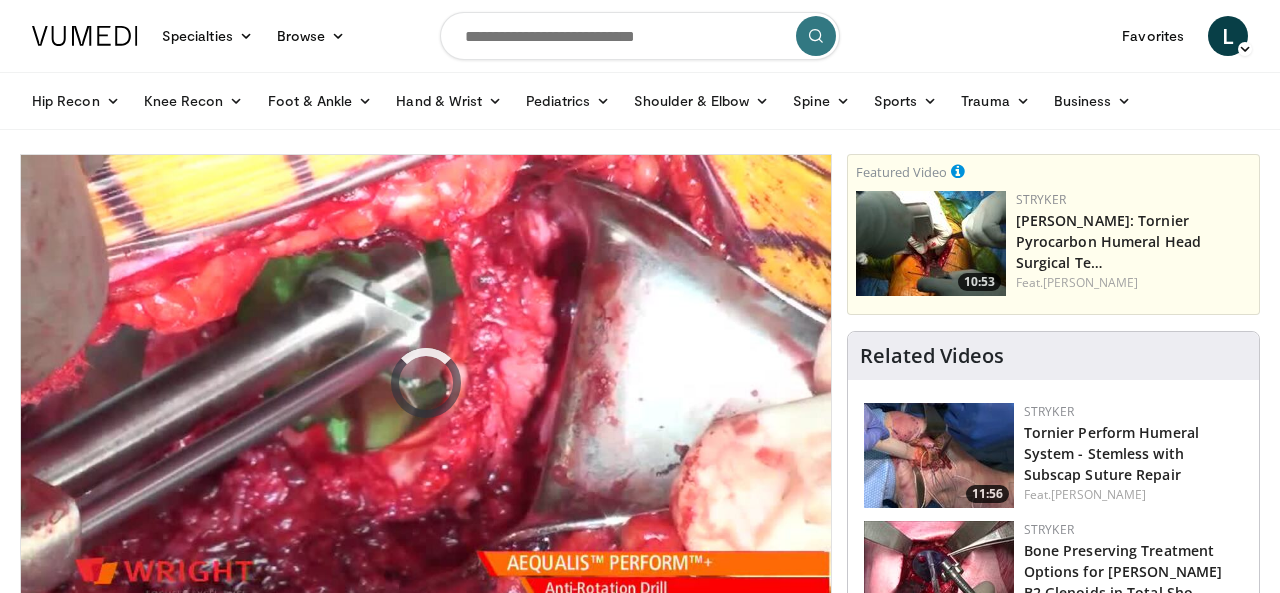 scroll, scrollTop: 0, scrollLeft: 0, axis: both 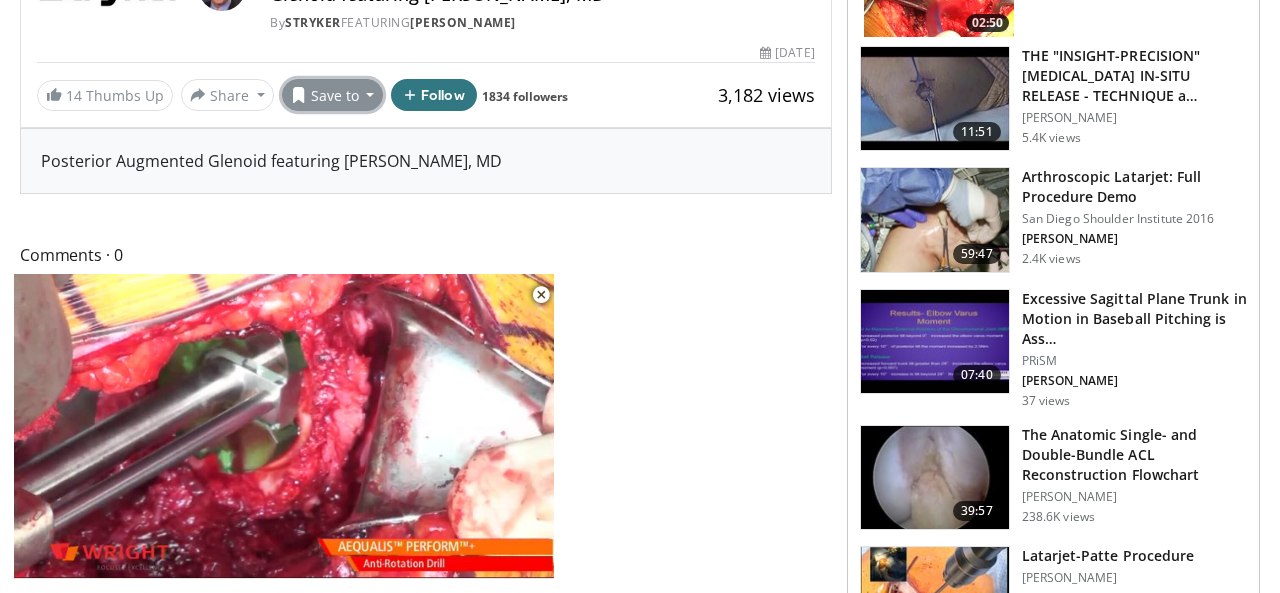 click on "Save to" at bounding box center [333, 95] 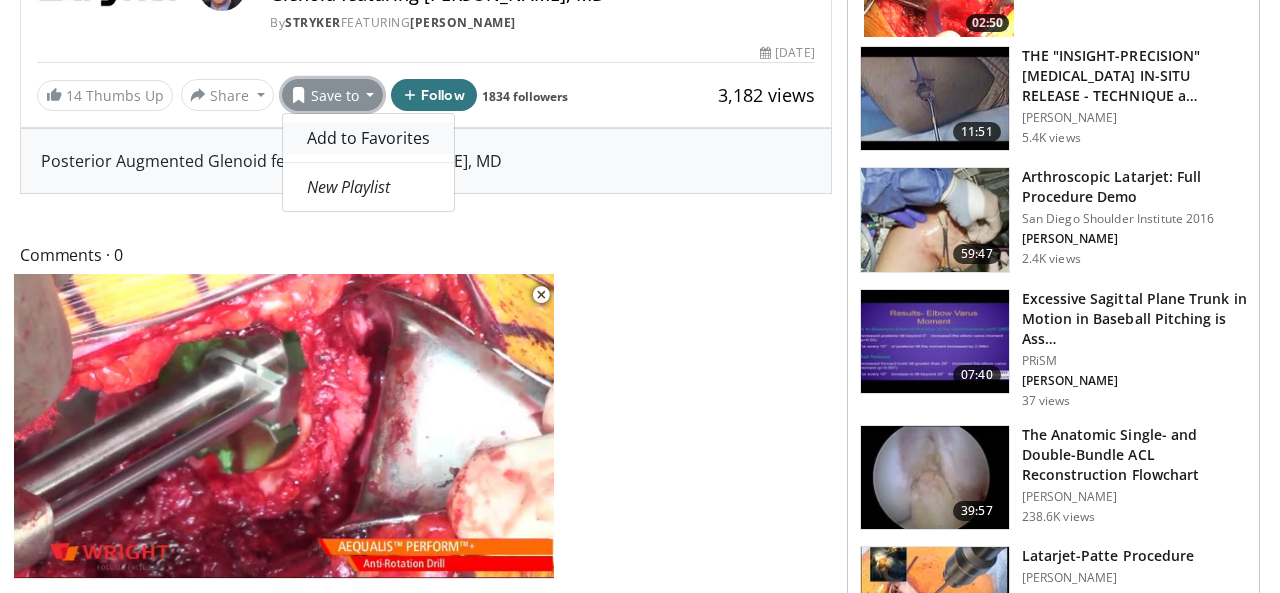 click on "Add to Favorites" at bounding box center (368, 138) 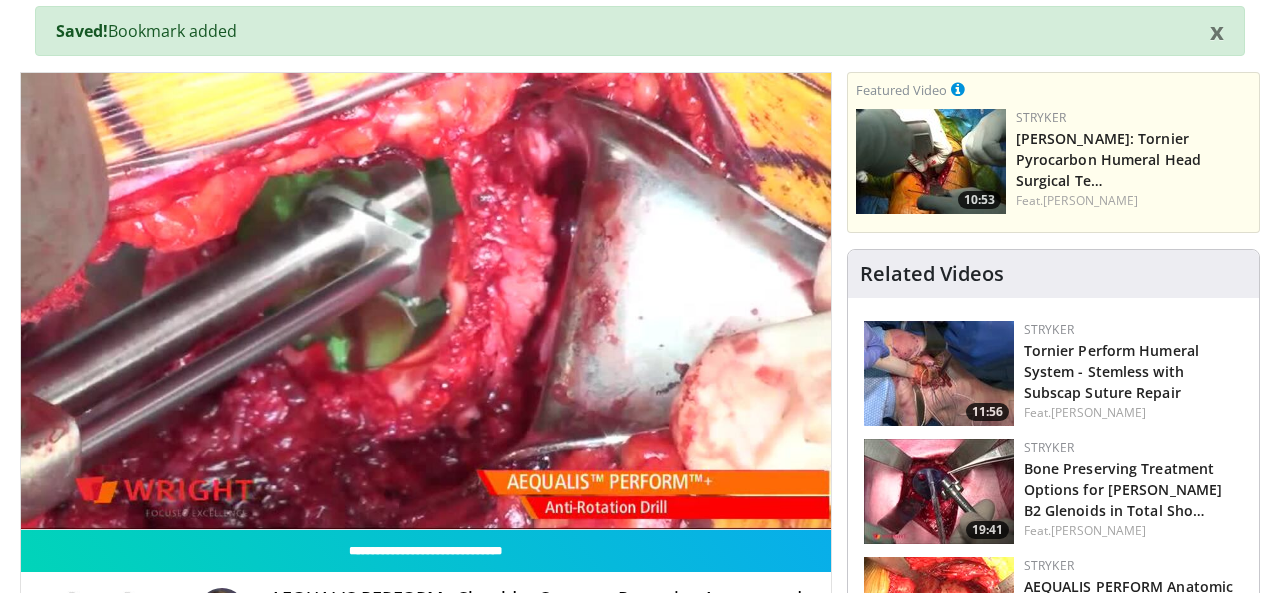 scroll, scrollTop: 148, scrollLeft: 0, axis: vertical 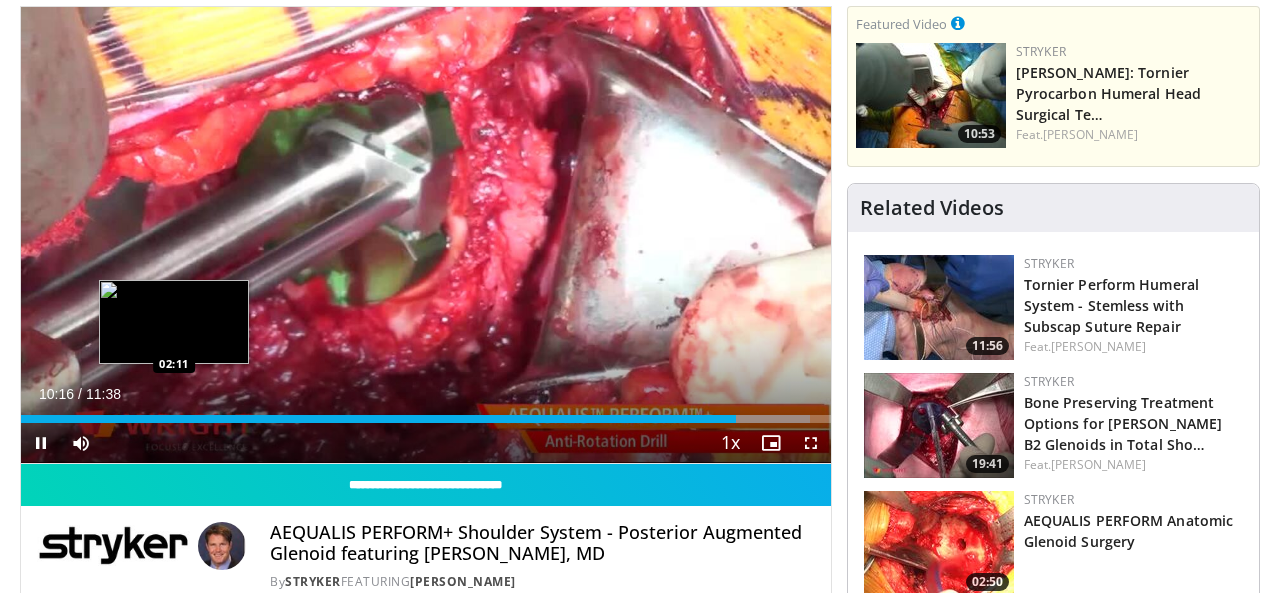 click on "10:16" at bounding box center [378, 419] 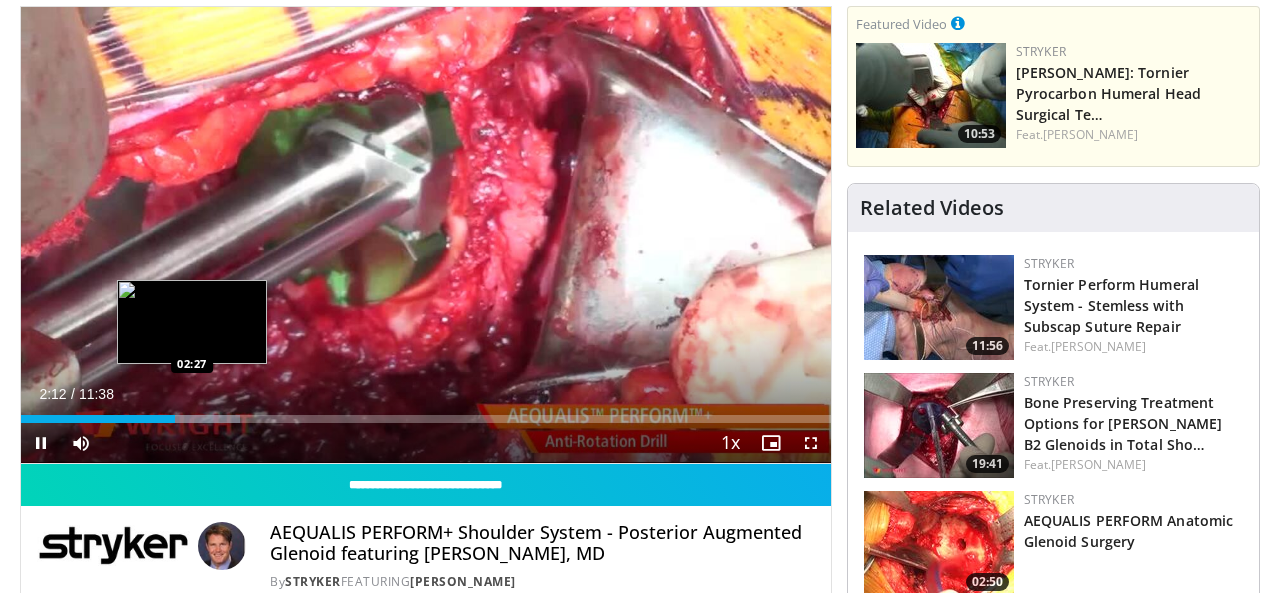 click on "Loaded :  26.99% 02:12 02:27" at bounding box center (426, 419) 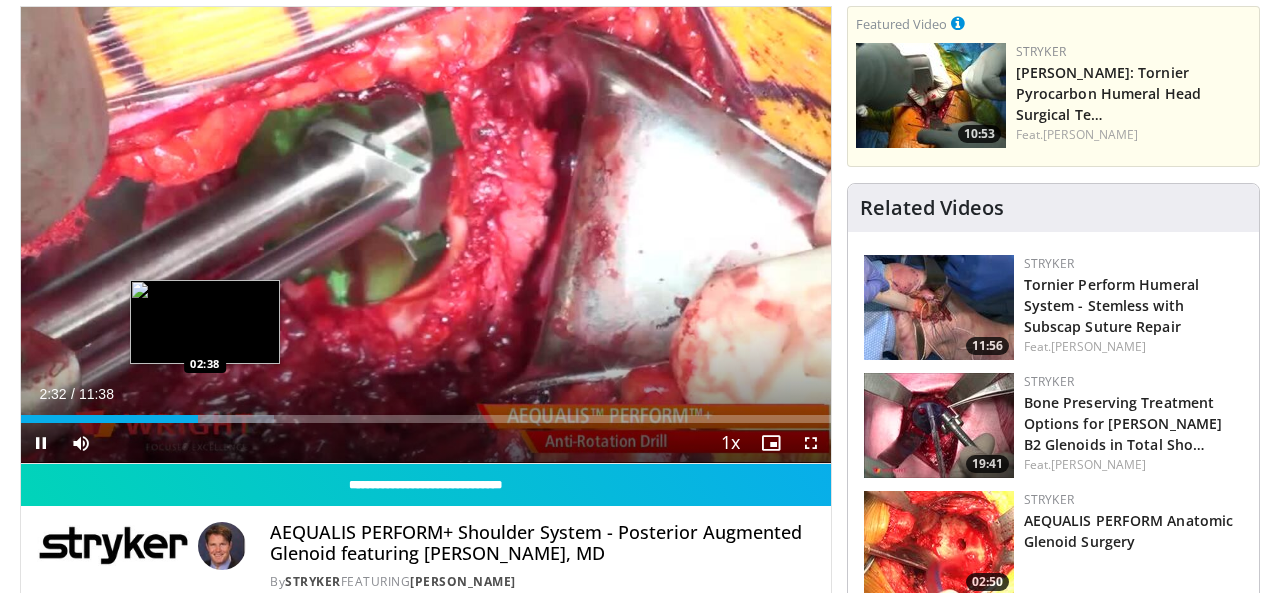 click at bounding box center (223, 419) 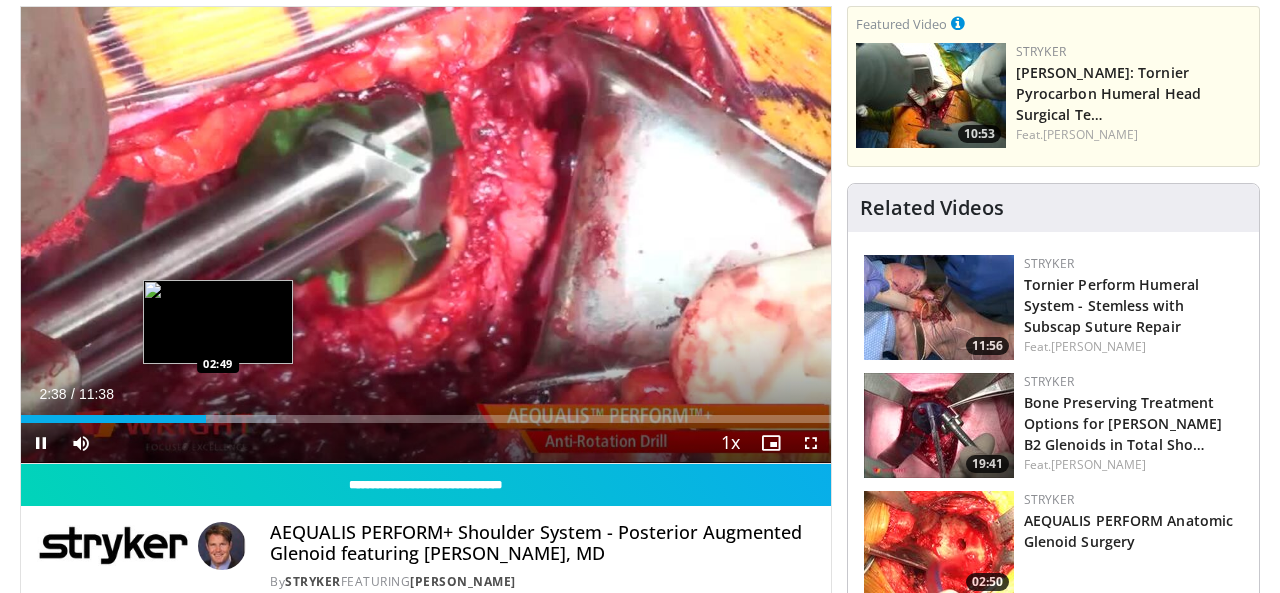 click on "Loaded :  31.55% 02:39 02:49" at bounding box center (426, 419) 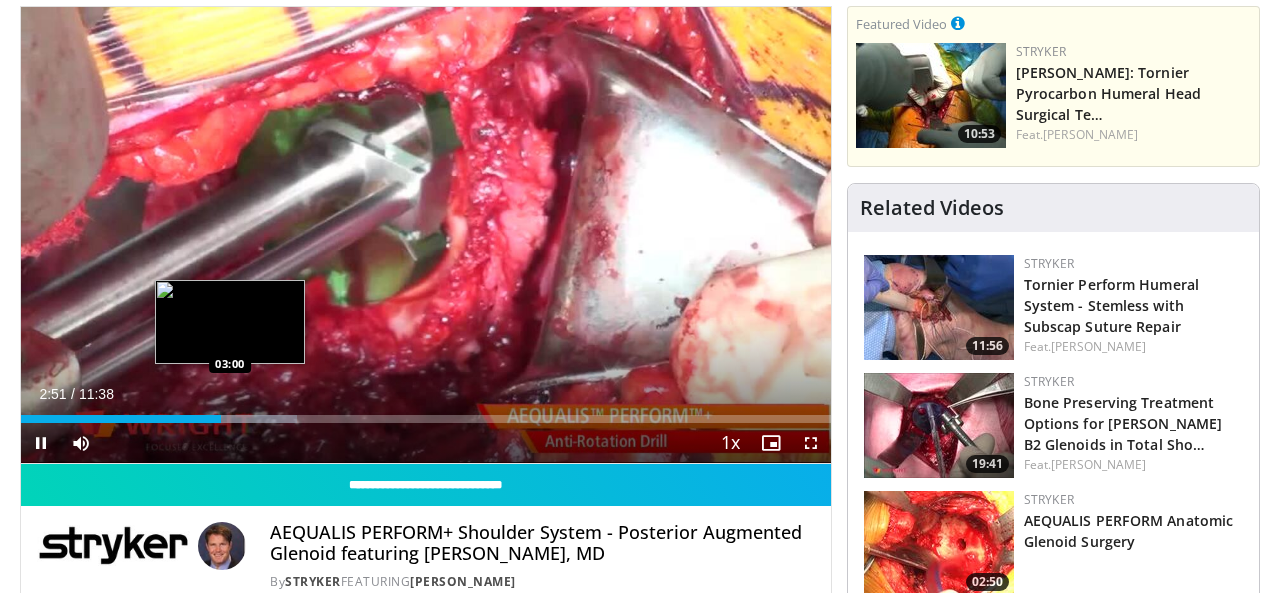 click at bounding box center (241, 419) 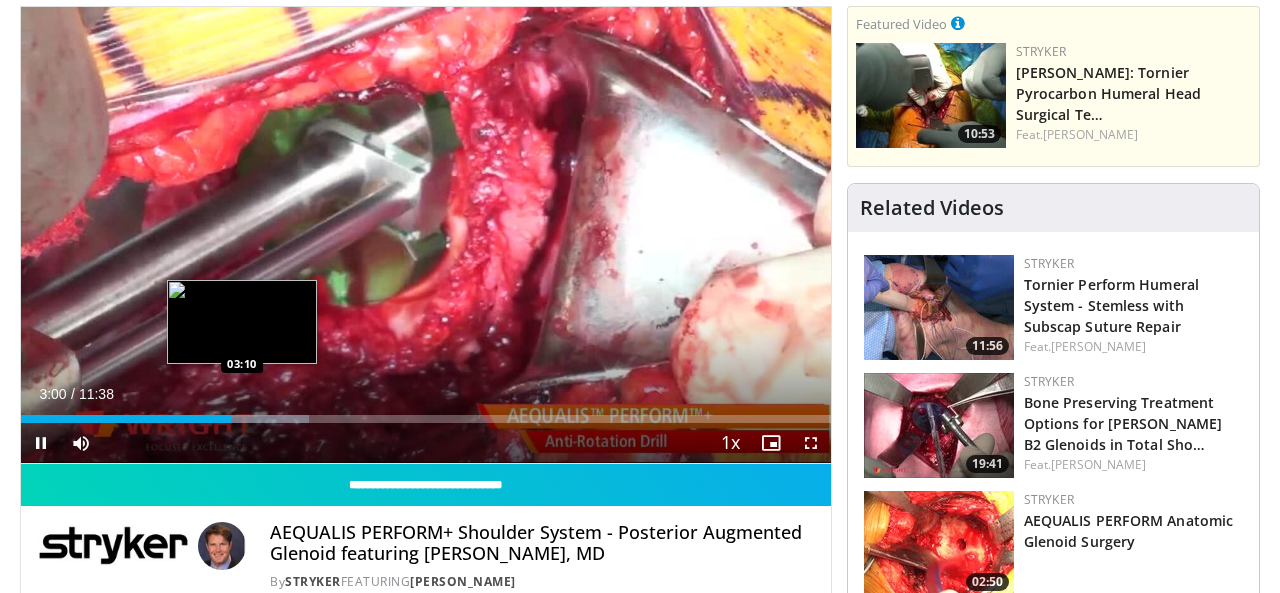 click at bounding box center (252, 419) 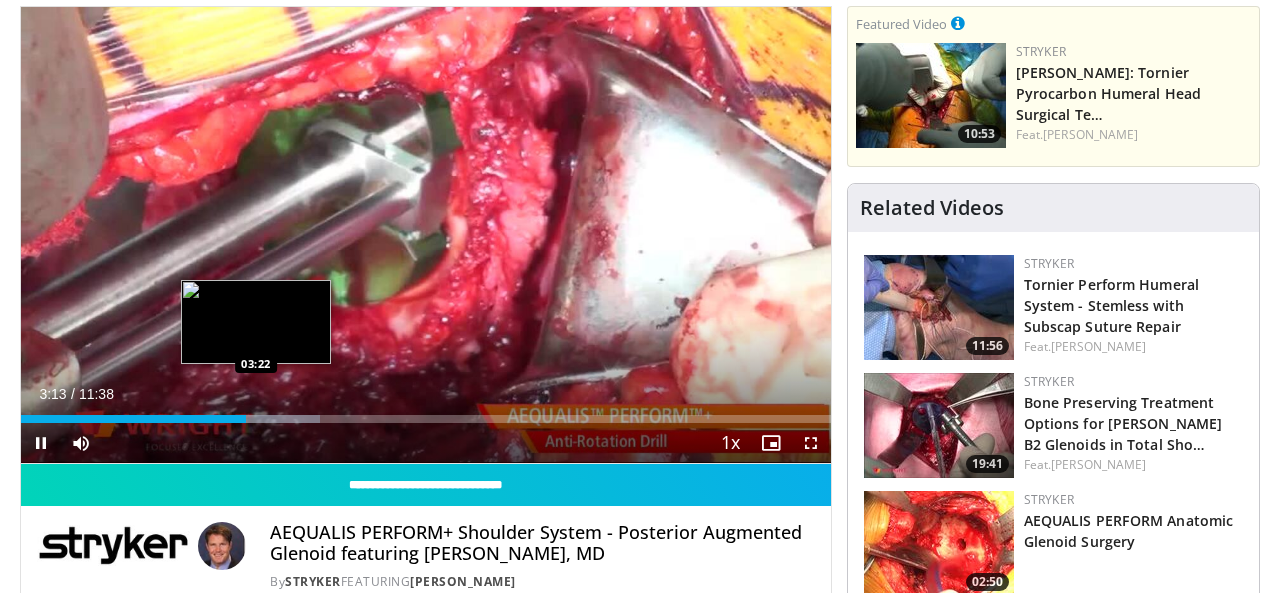 click on "Loaded :  36.94% 03:13 03:22" at bounding box center [426, 419] 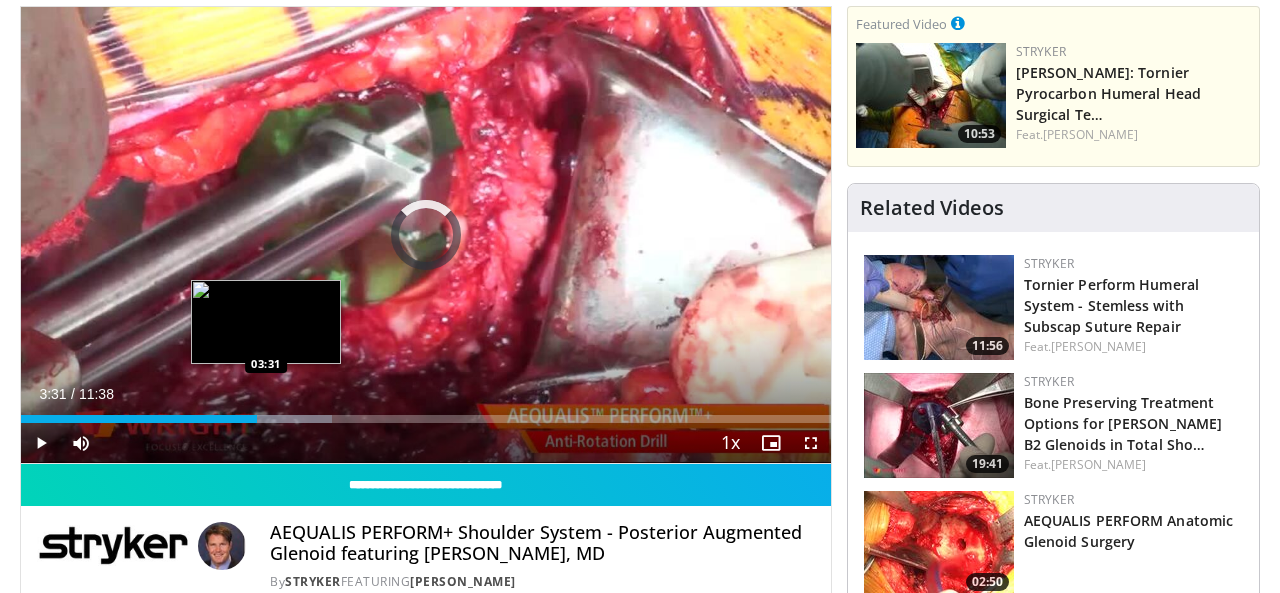click at bounding box center (277, 419) 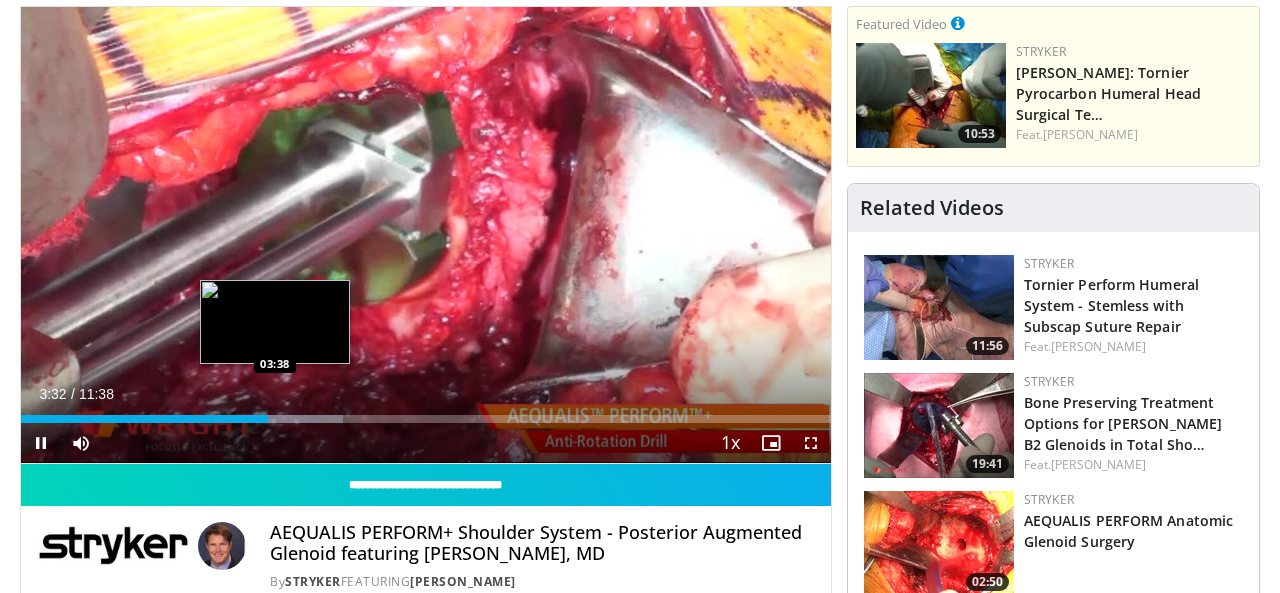 click at bounding box center (287, 419) 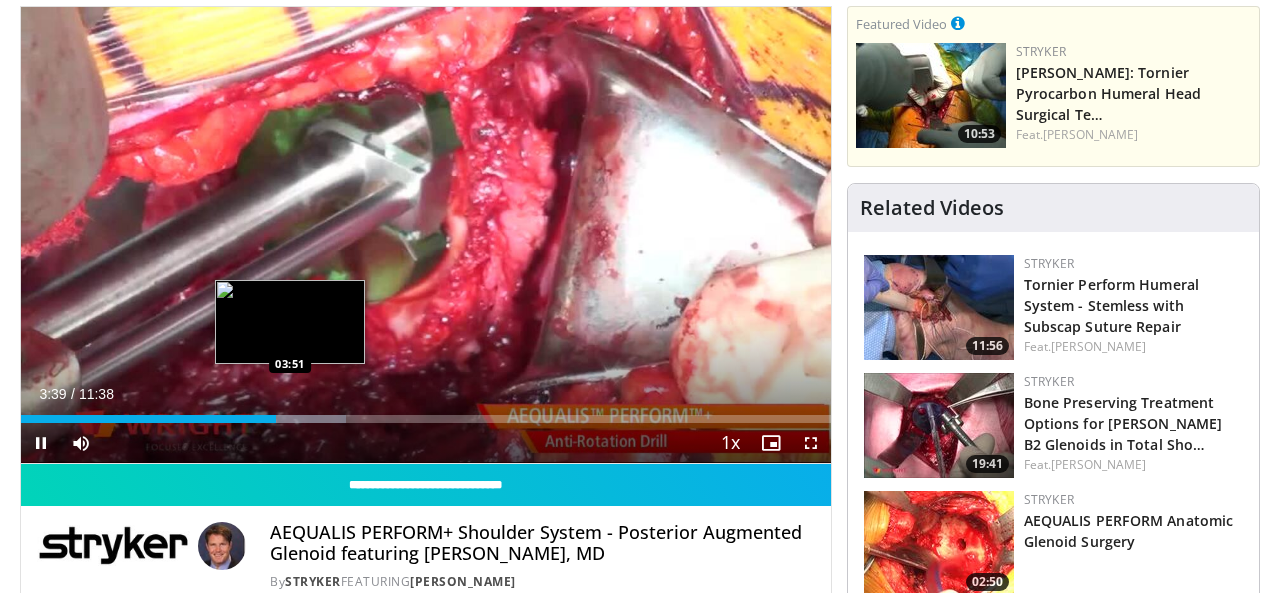 click at bounding box center [293, 419] 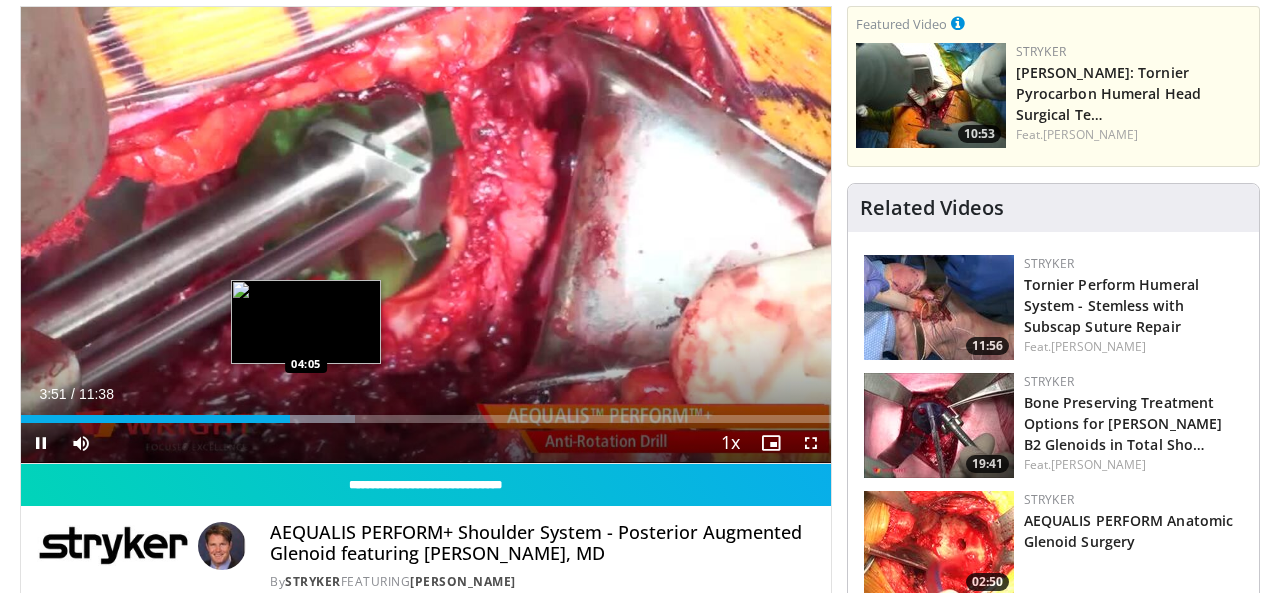 click at bounding box center (305, 419) 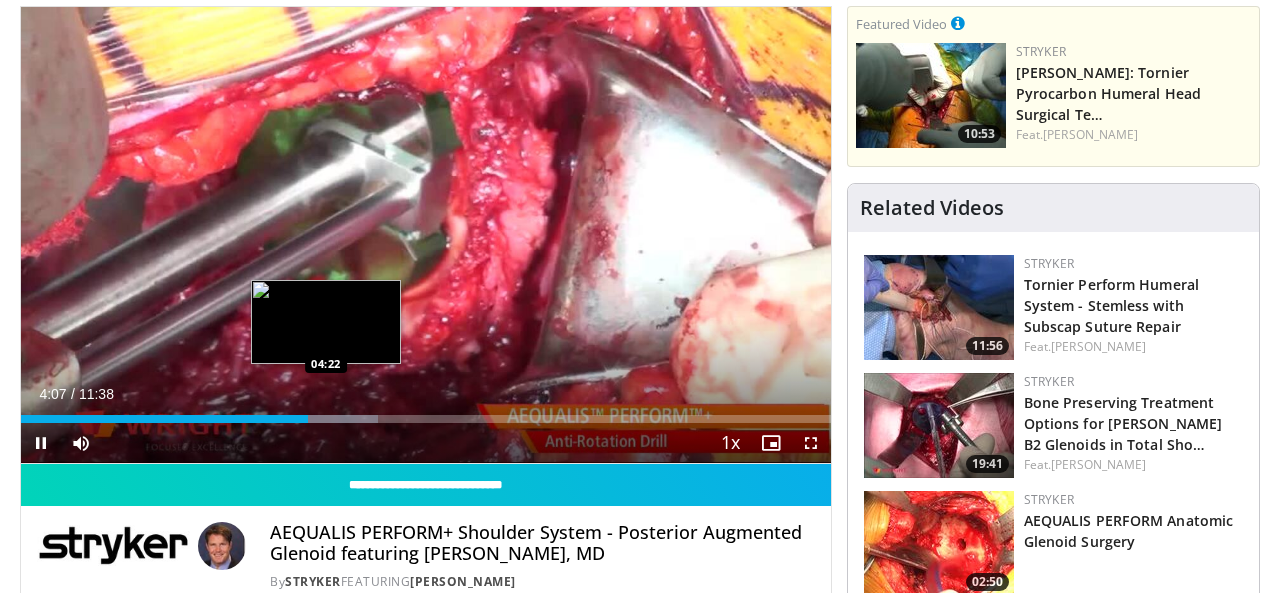 click at bounding box center [325, 419] 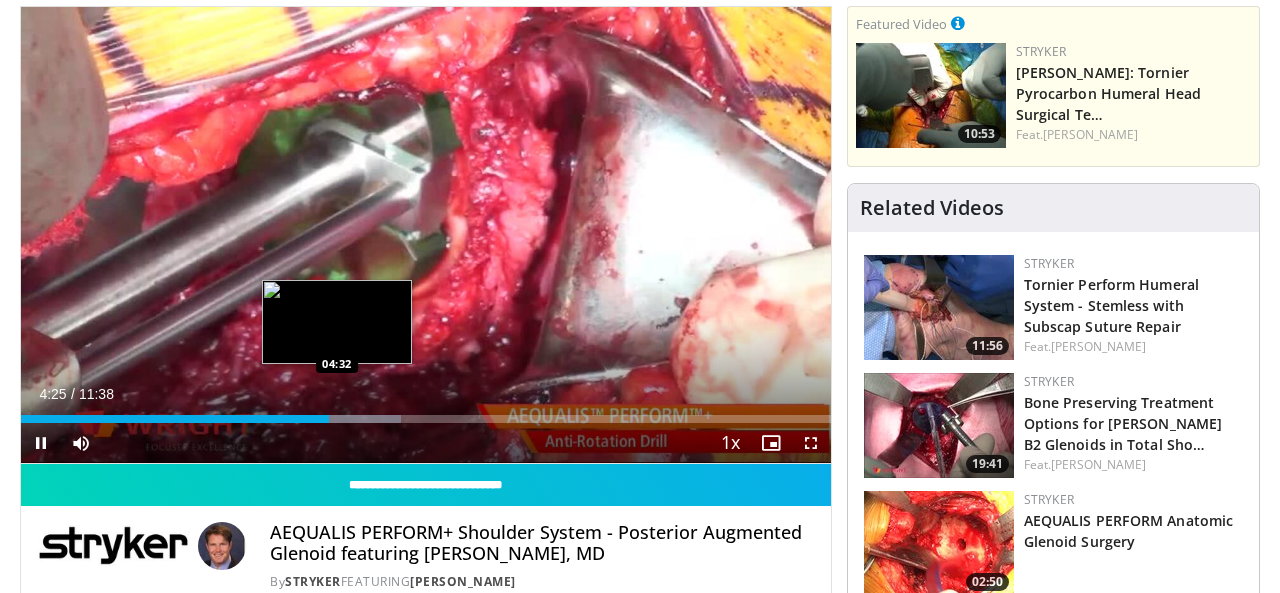 click at bounding box center (346, 419) 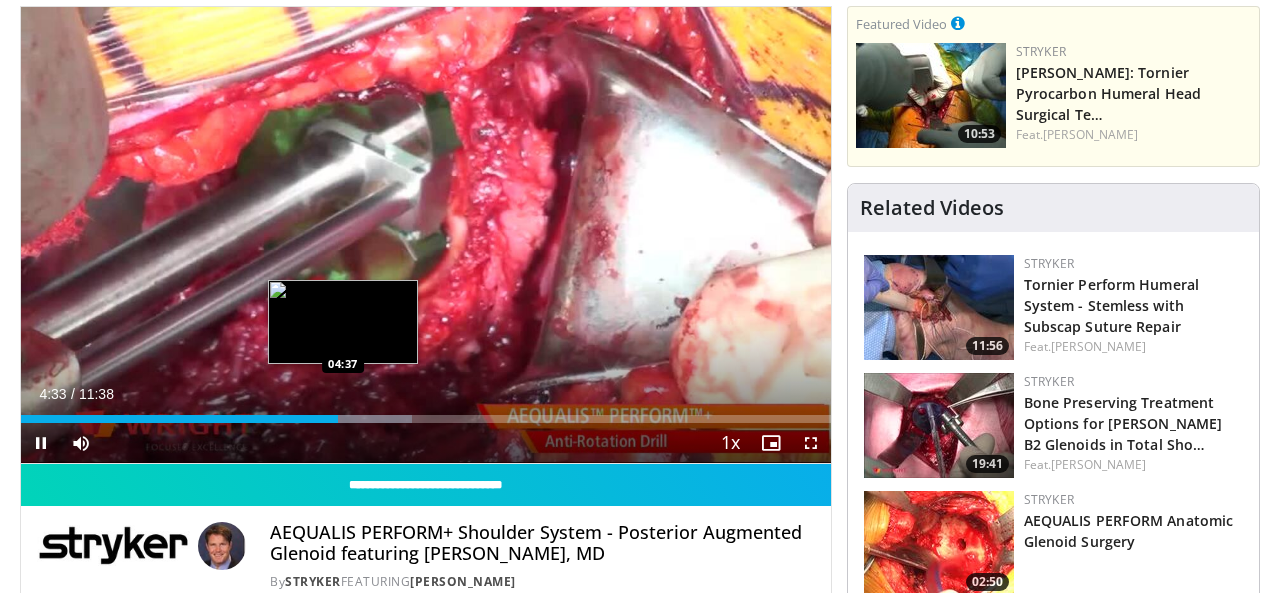click on "Loaded :  48.31% 04:33 04:37" at bounding box center (426, 419) 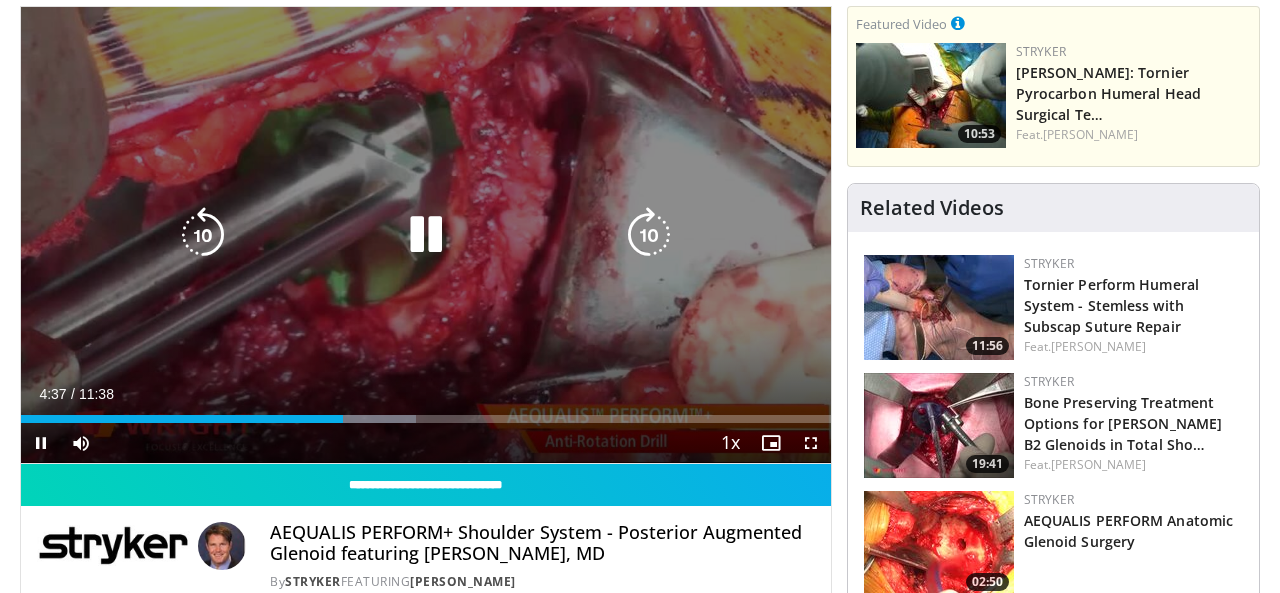 click at bounding box center (362, 419) 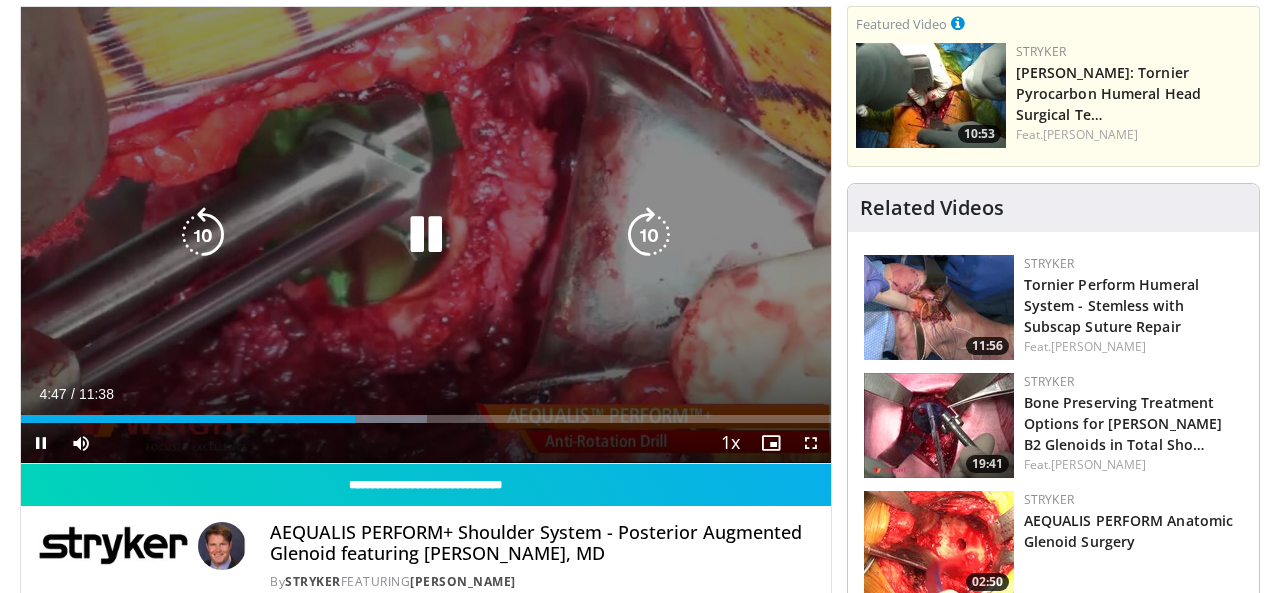 click at bounding box center (426, 235) 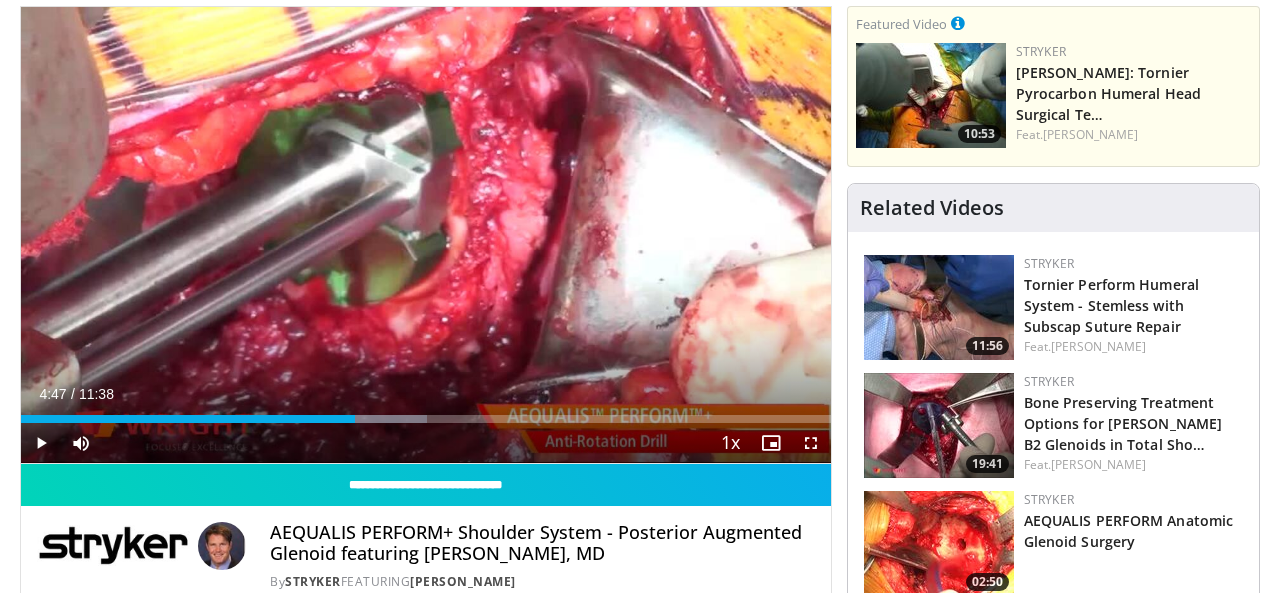 type 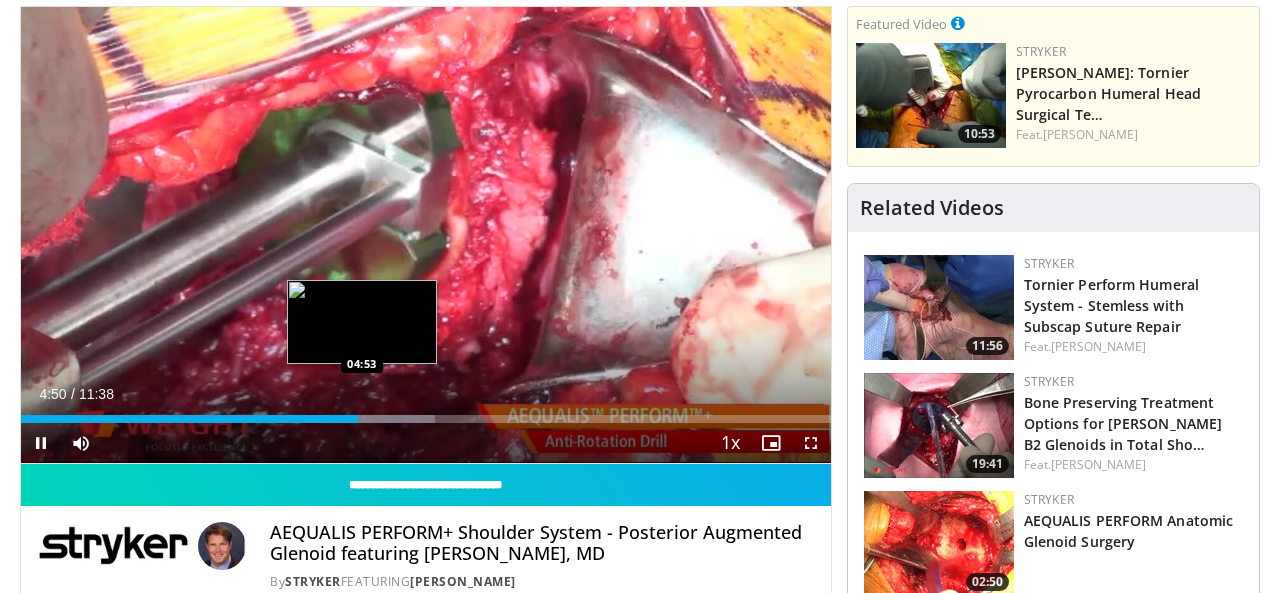 click at bounding box center (379, 419) 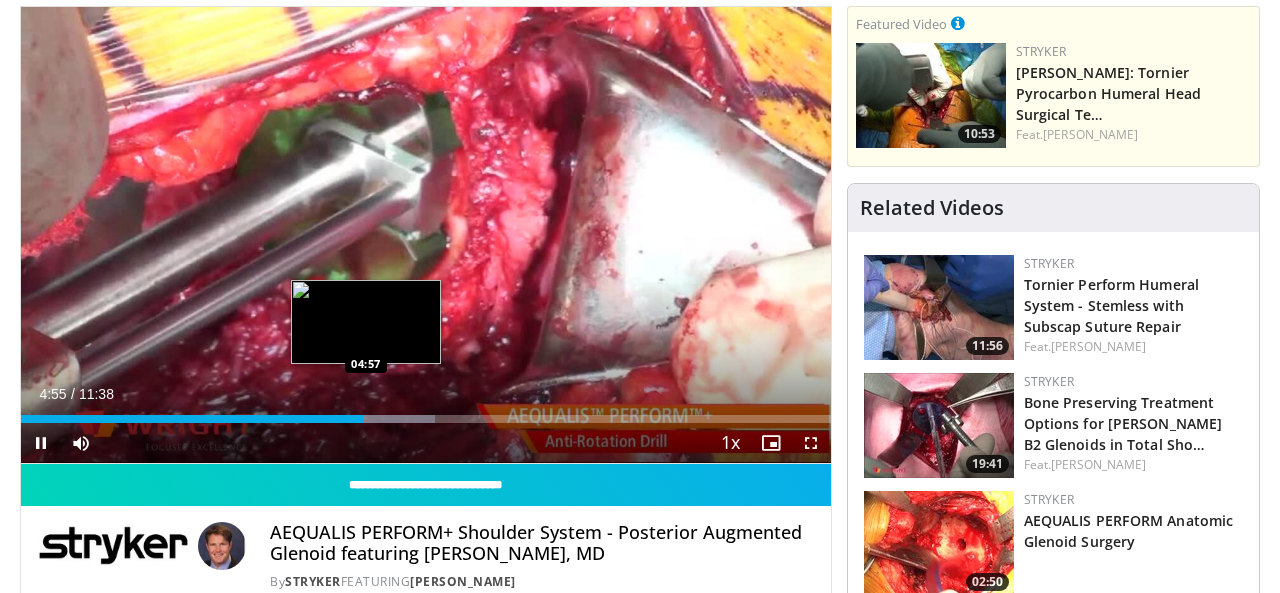 click at bounding box center [379, 419] 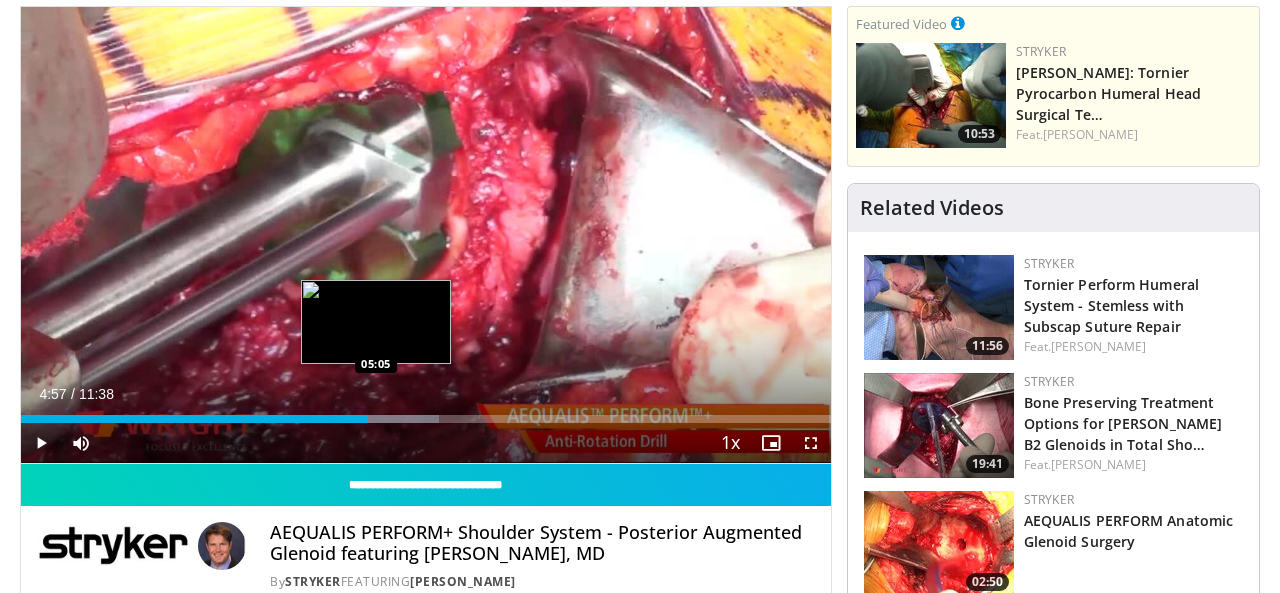 click at bounding box center [385, 419] 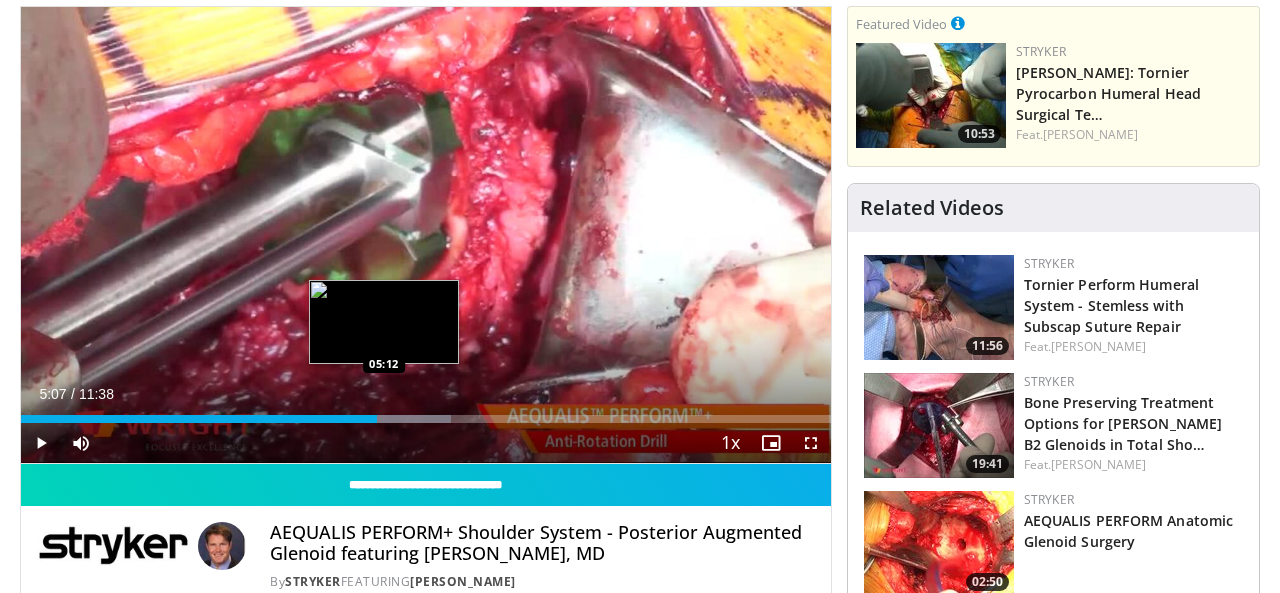 click at bounding box center (397, 419) 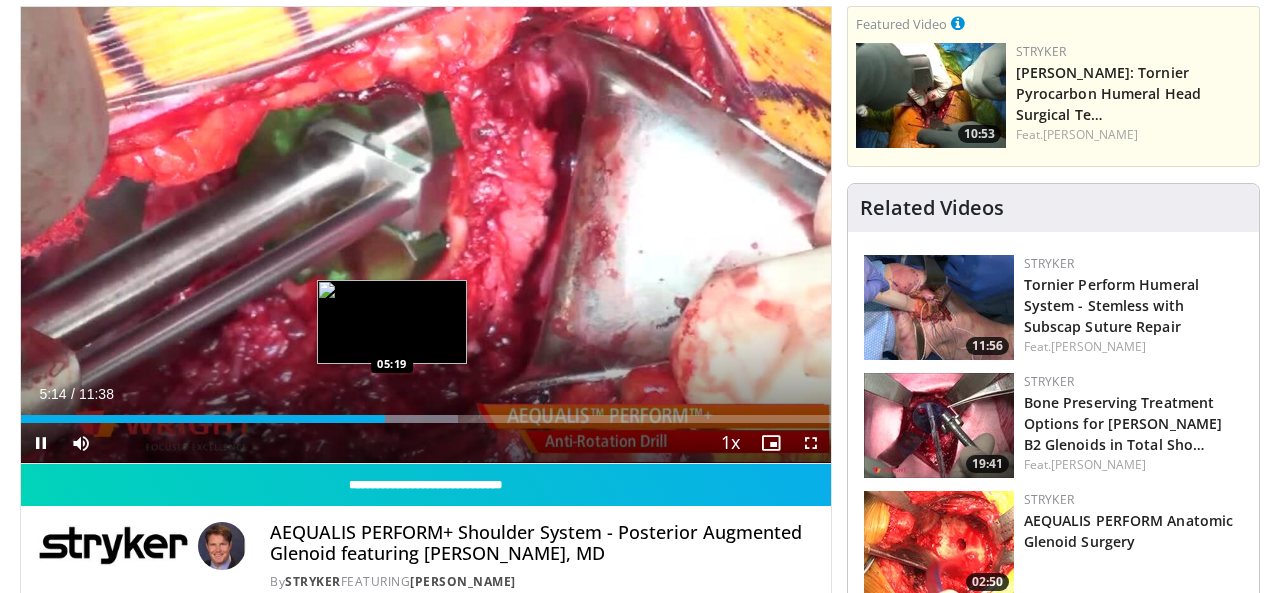click on "Loaded :  53.99% 05:14 05:19" at bounding box center [426, 419] 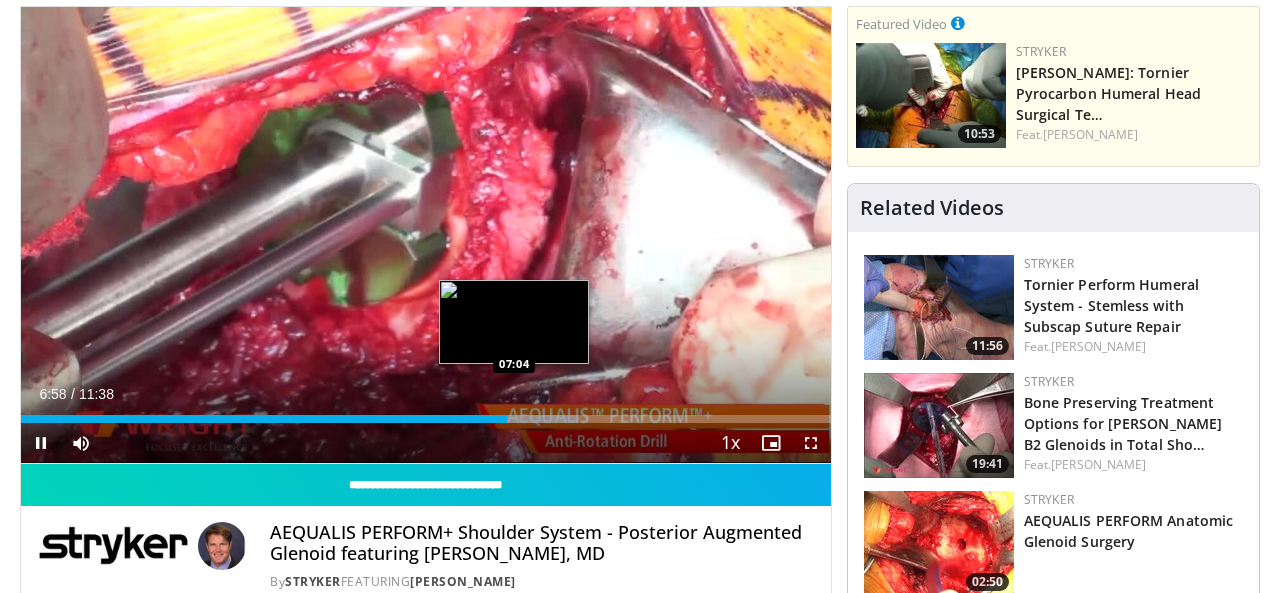 click at bounding box center [523, 419] 